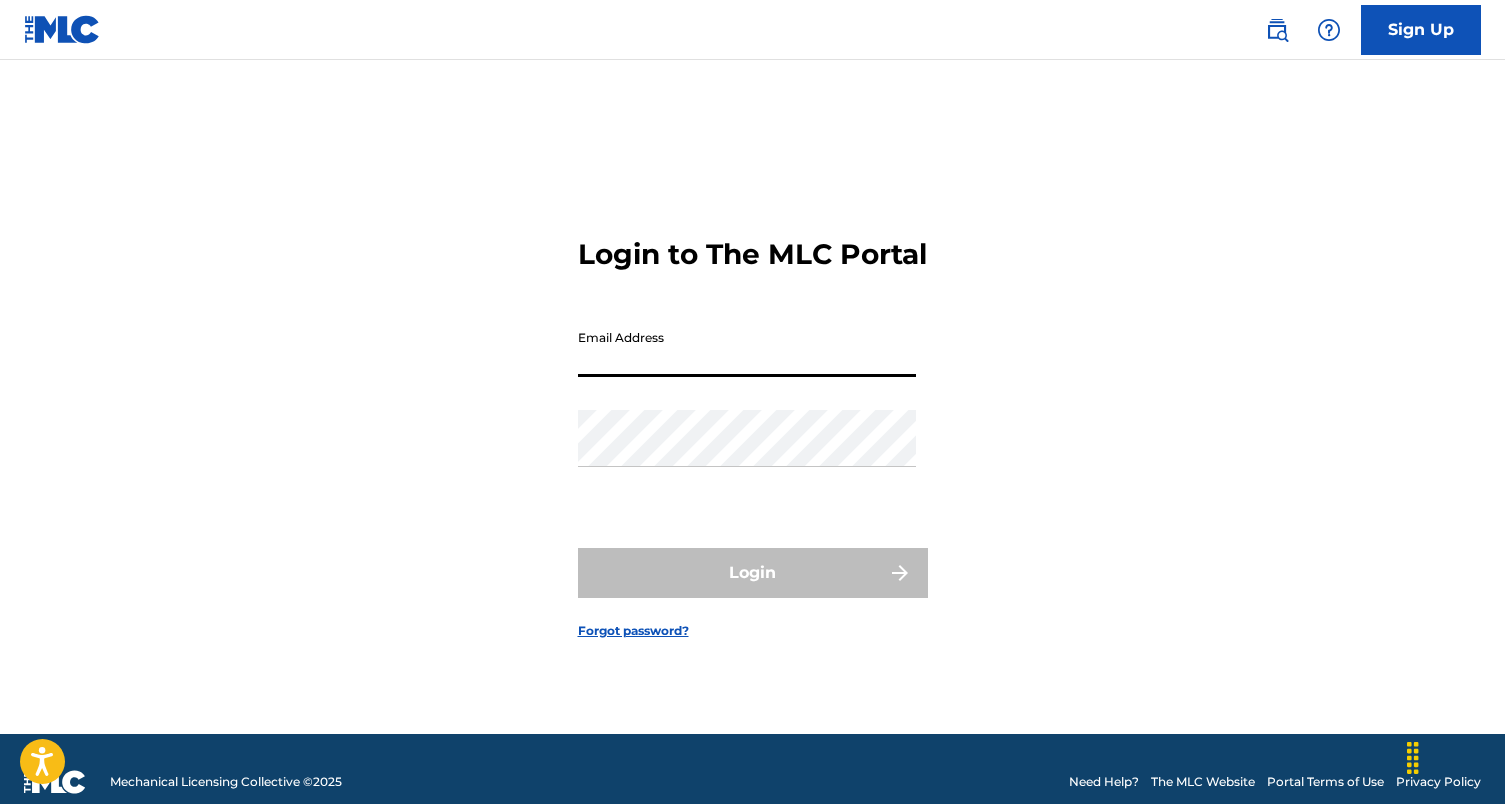 scroll, scrollTop: 0, scrollLeft: 0, axis: both 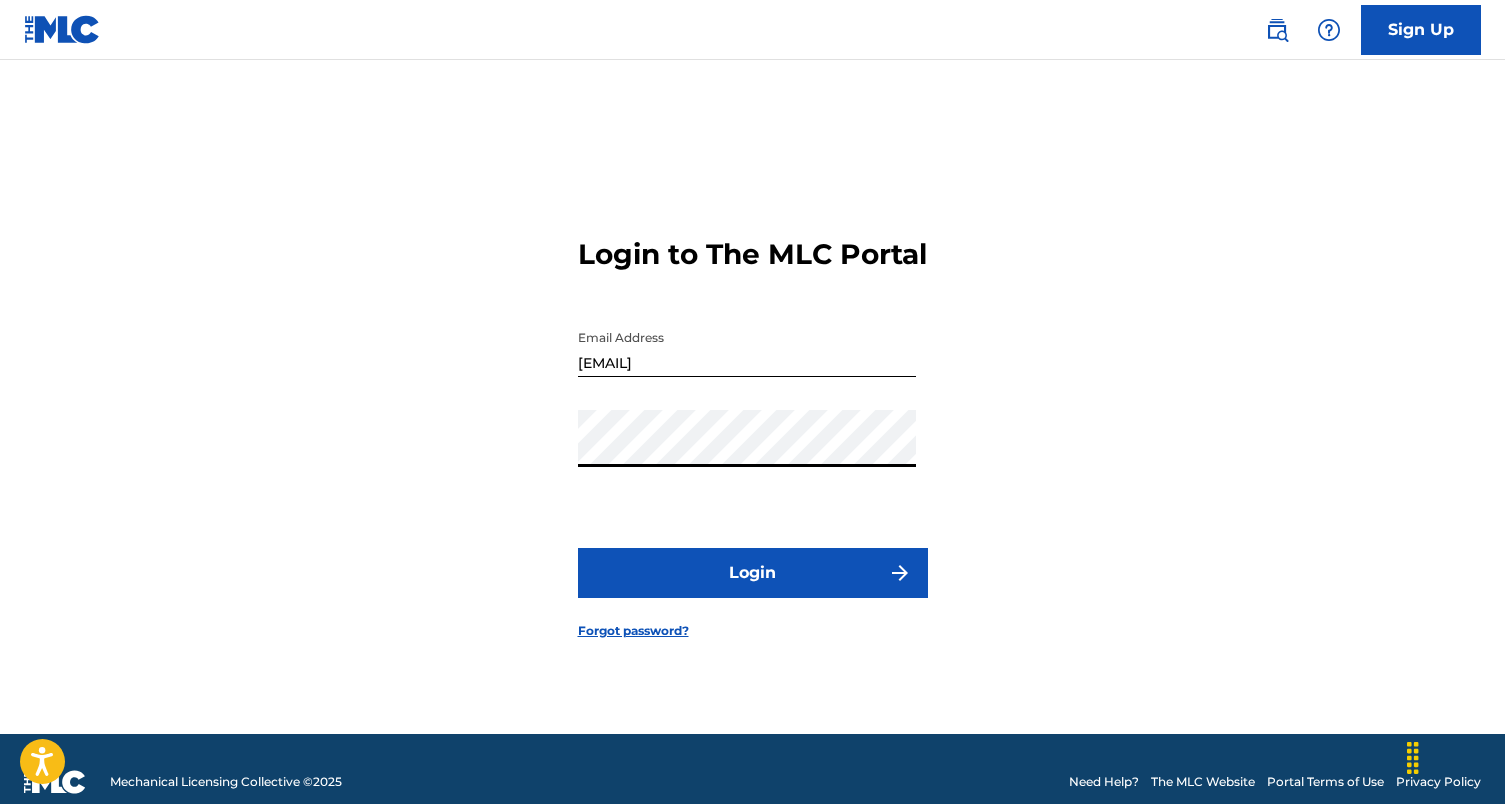 click on "Login" at bounding box center [753, 573] 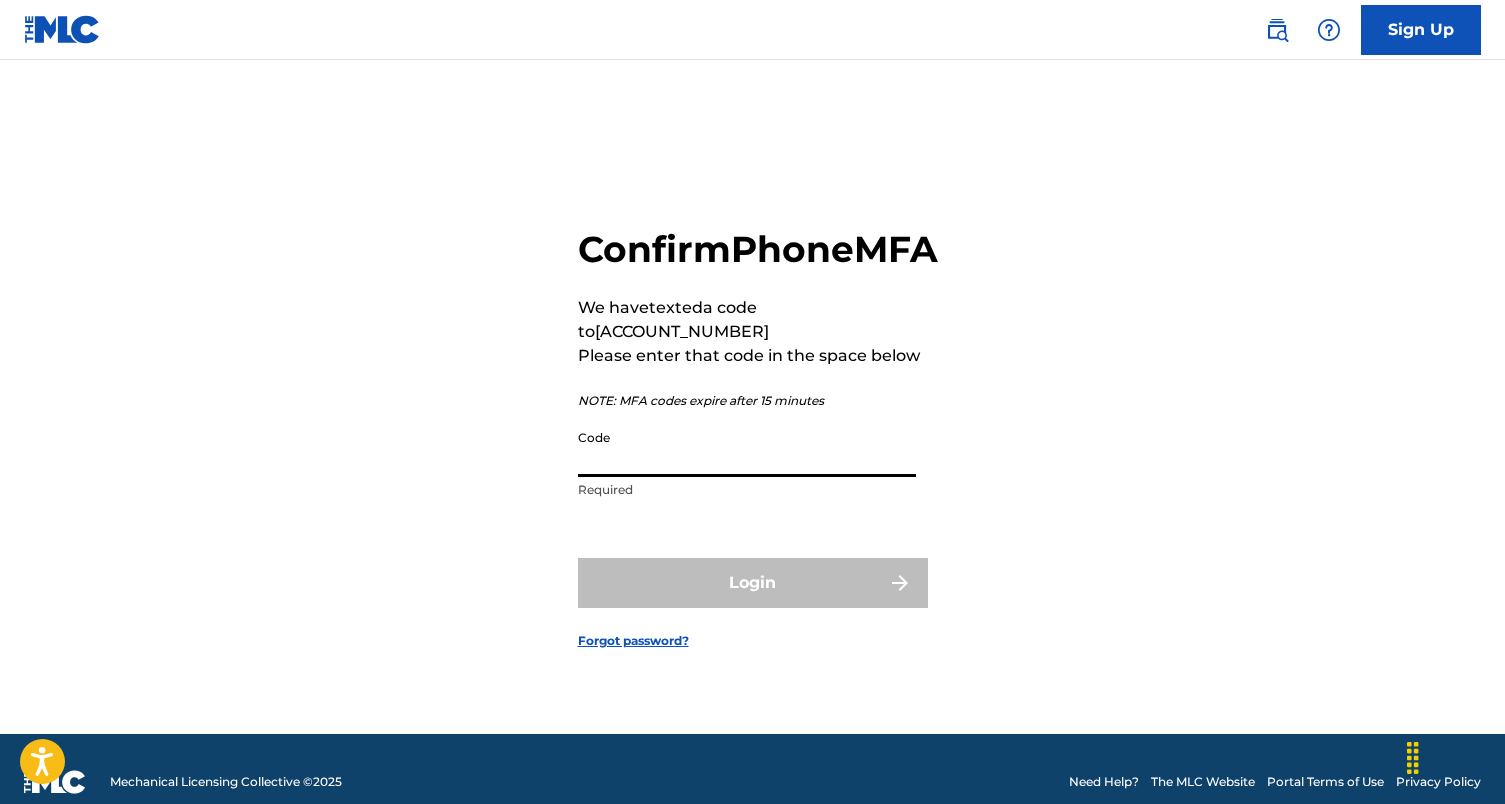 click on "Code" at bounding box center (747, 448) 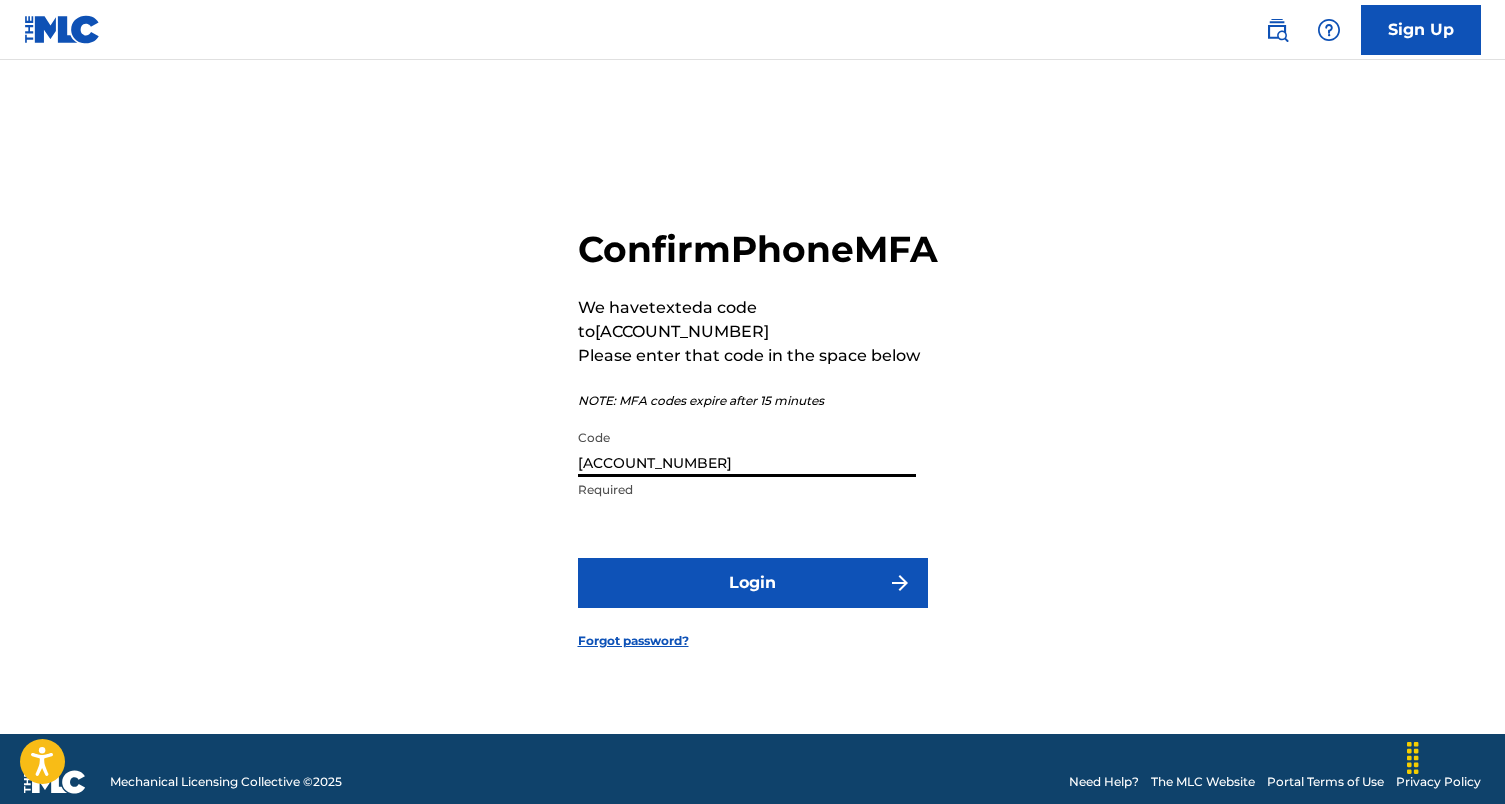 type on "850547" 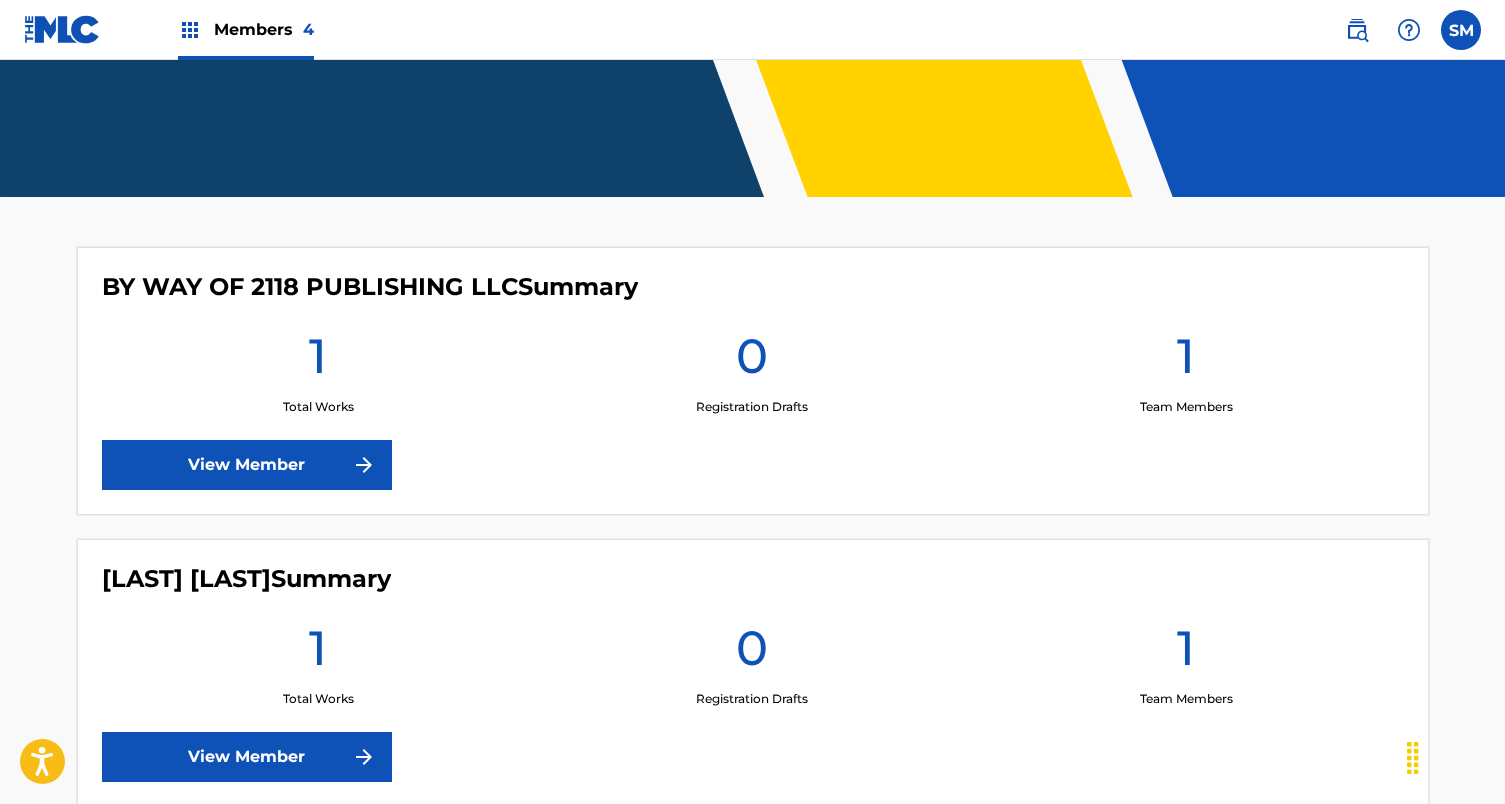 scroll, scrollTop: 745, scrollLeft: 0, axis: vertical 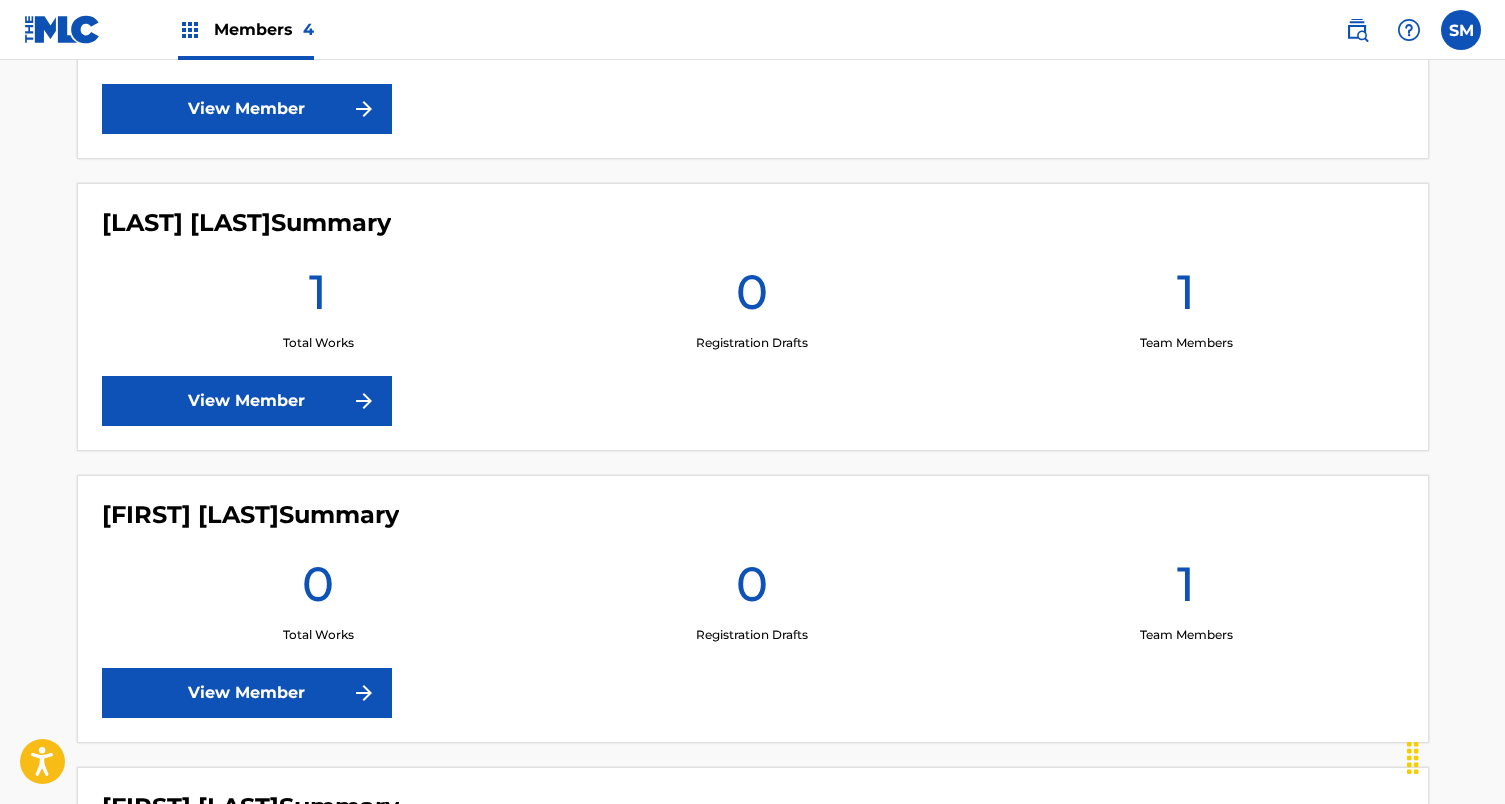 click on "View Member" at bounding box center (247, 401) 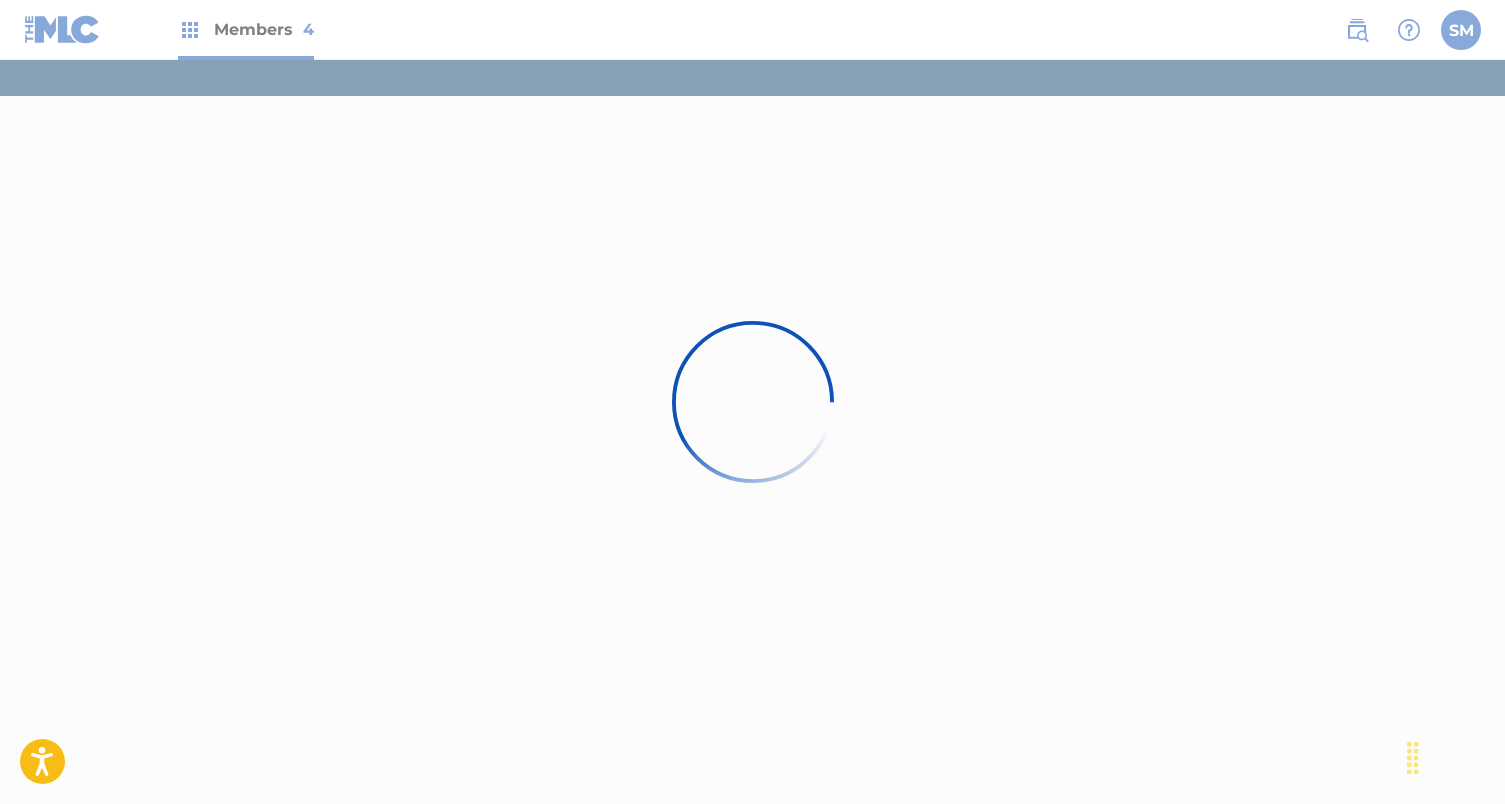 scroll, scrollTop: 0, scrollLeft: 0, axis: both 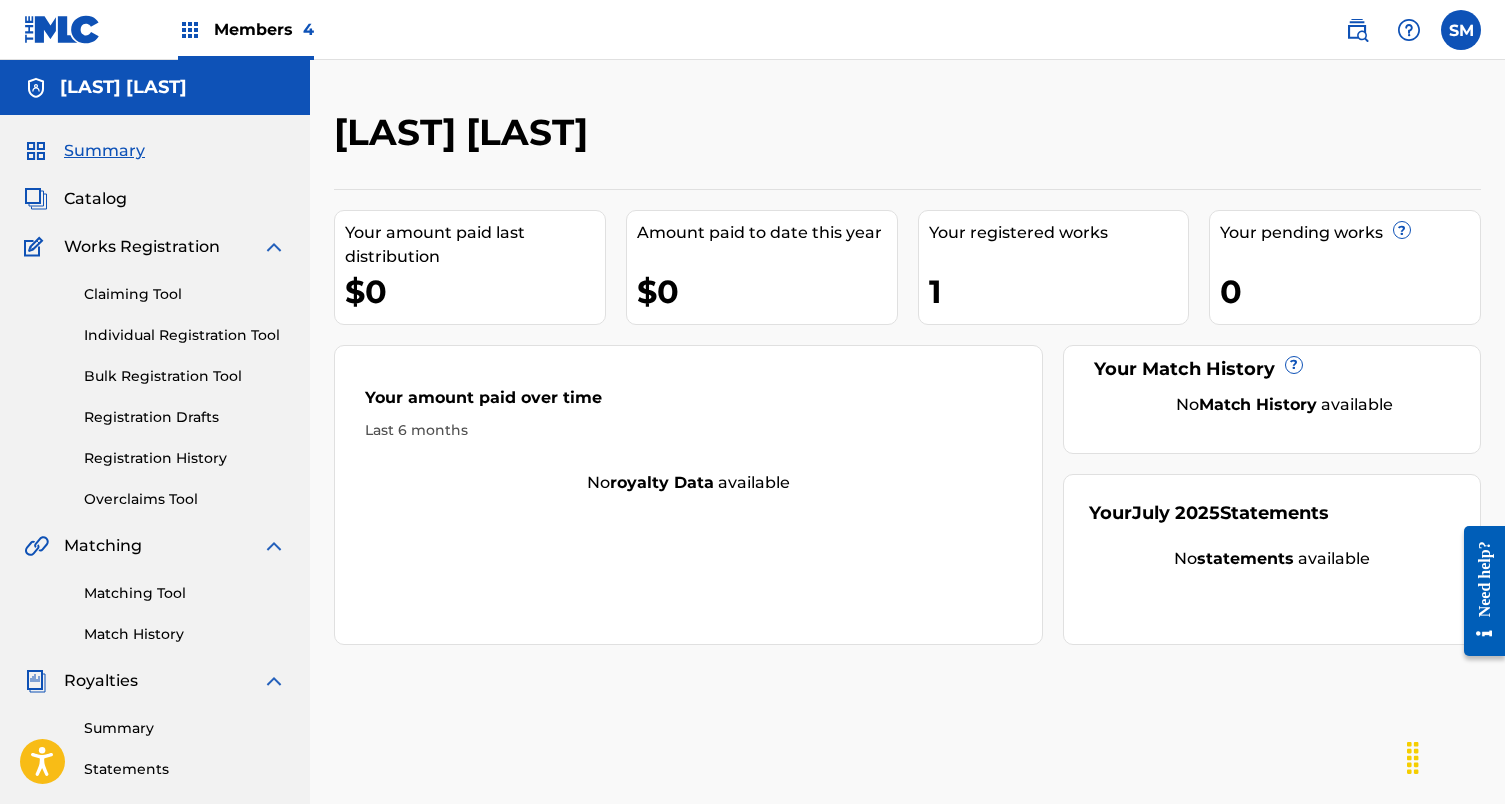 click on "Registration History" at bounding box center [185, 458] 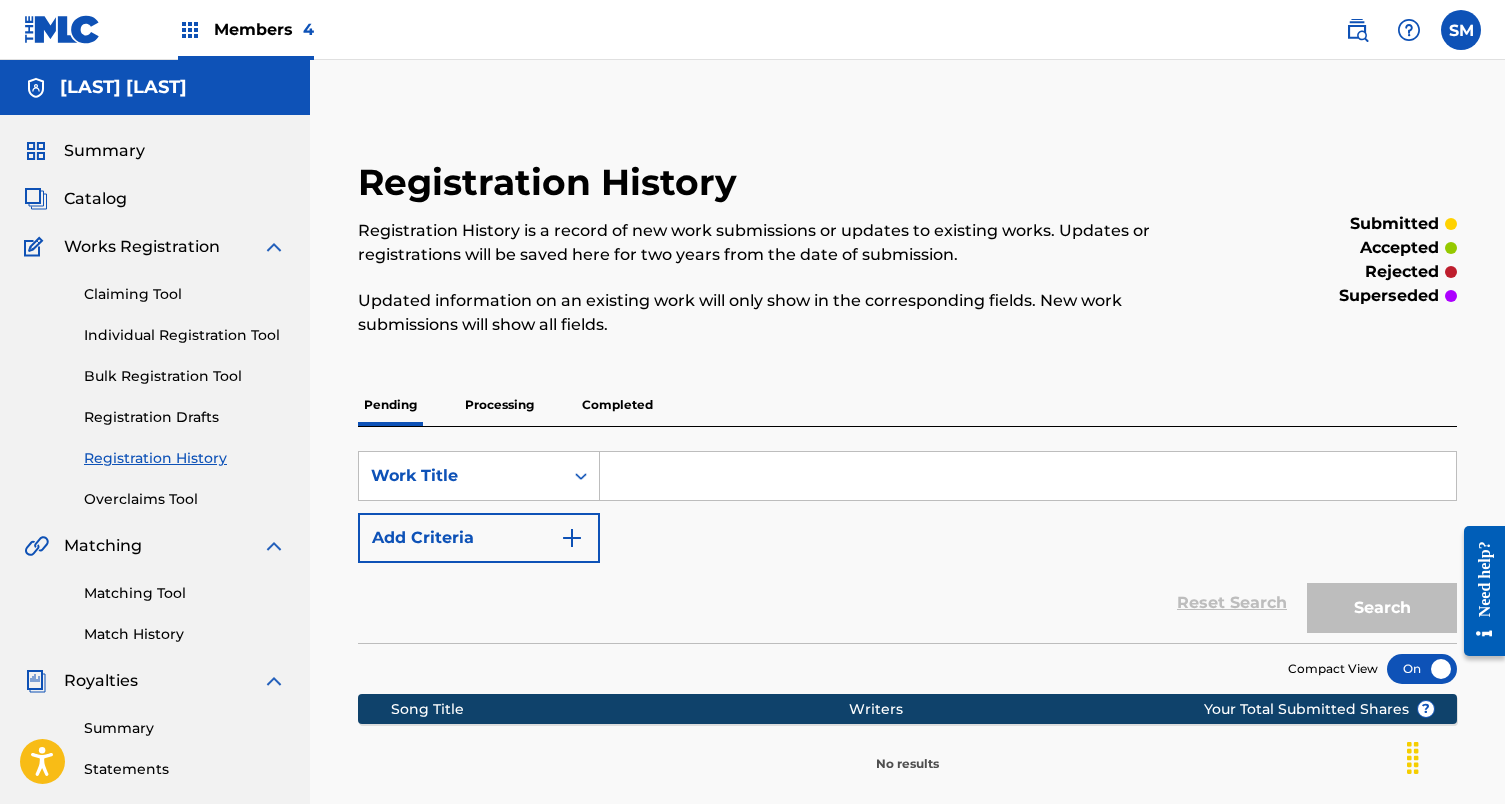 click on "Members    4 SM SM Scott   Mason scottmase12@gmail.com Profile Log out" at bounding box center (752, 30) 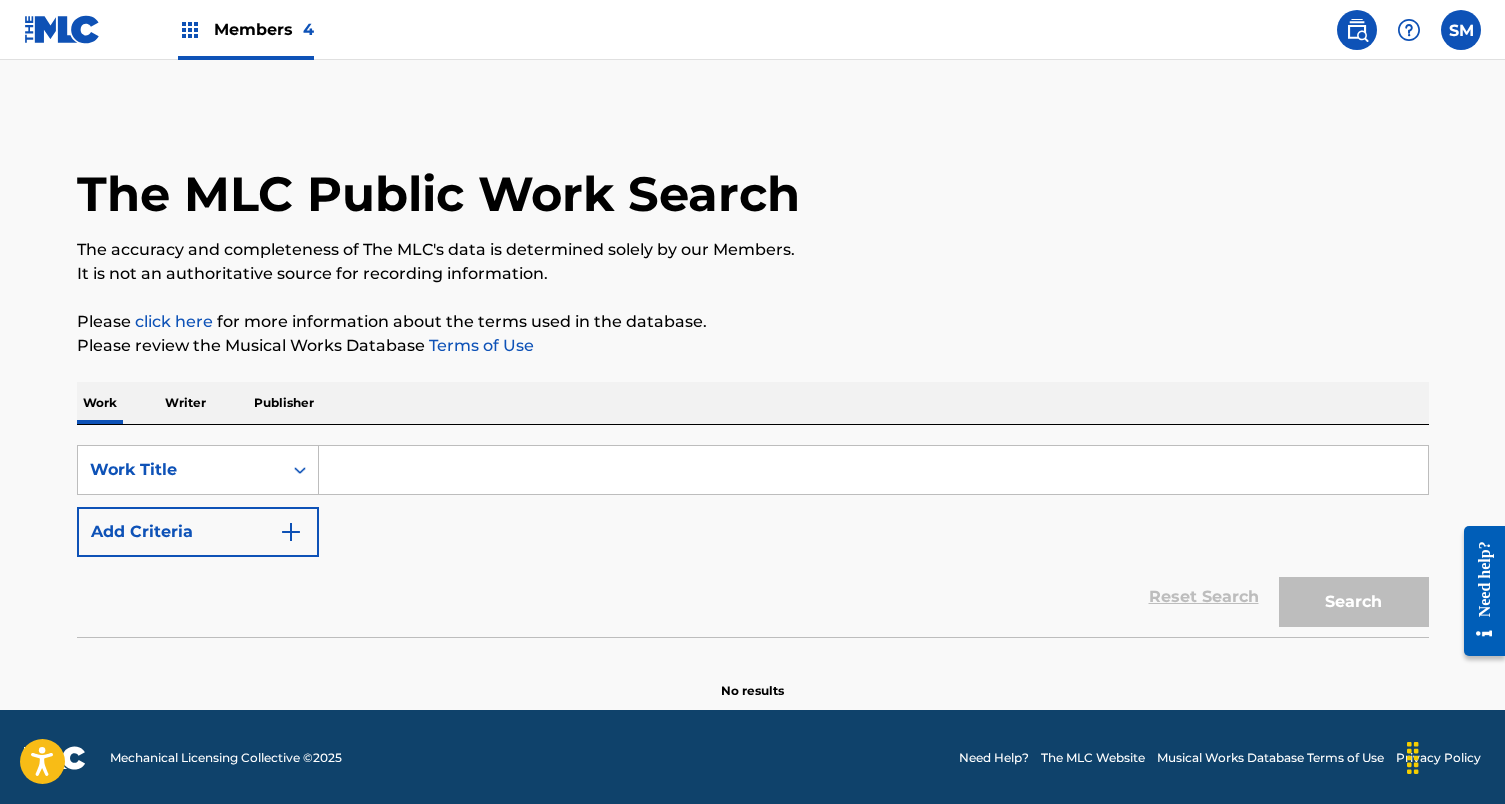 click on "Writer" at bounding box center [185, 403] 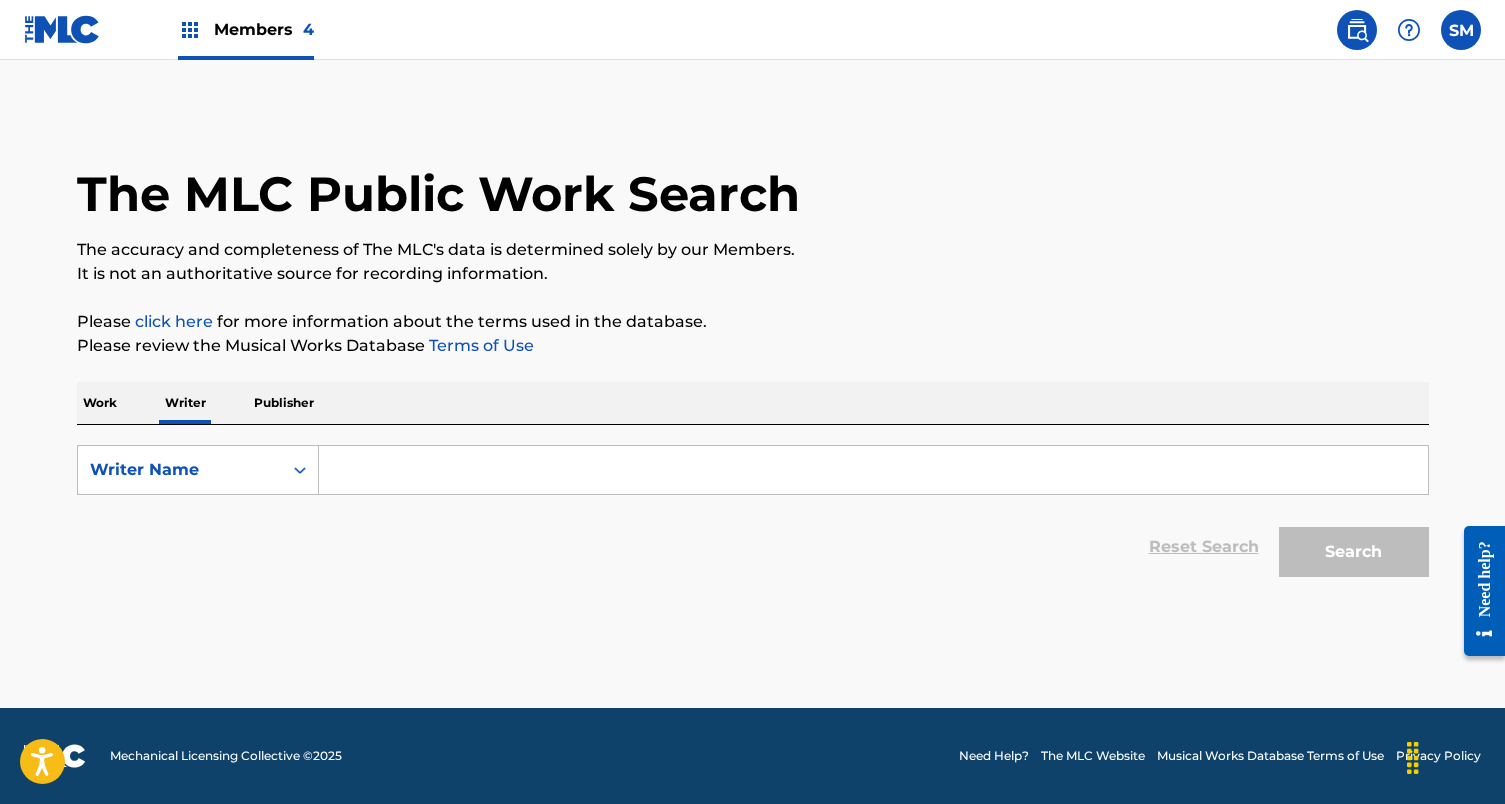 click on "Publisher" at bounding box center (284, 403) 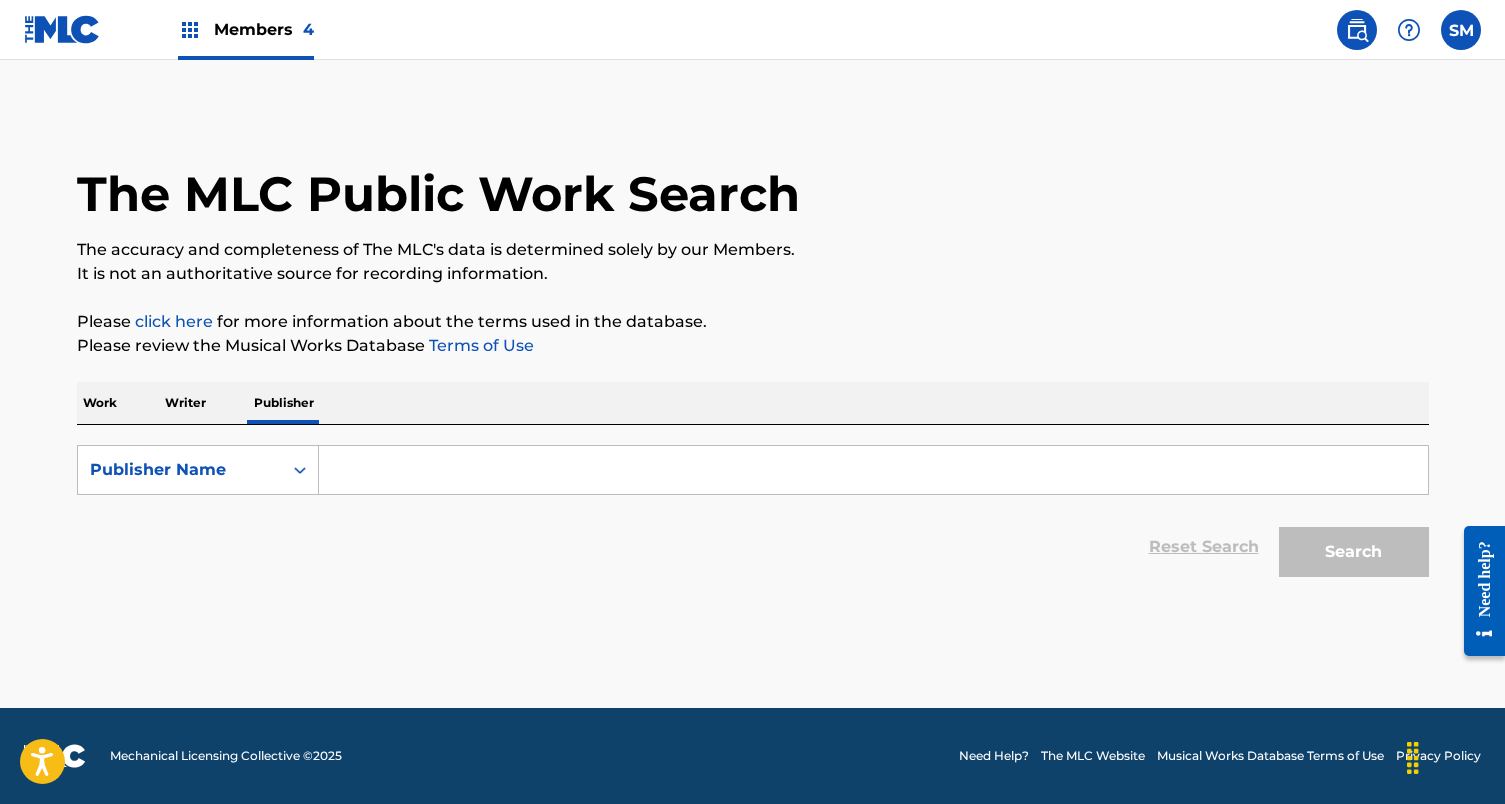 click on "SearchWithCriteria05ba89e2-85c1-41c8-a4ec-5be8ea9adaf5 Publisher Name Reset Search Search" at bounding box center [753, 506] 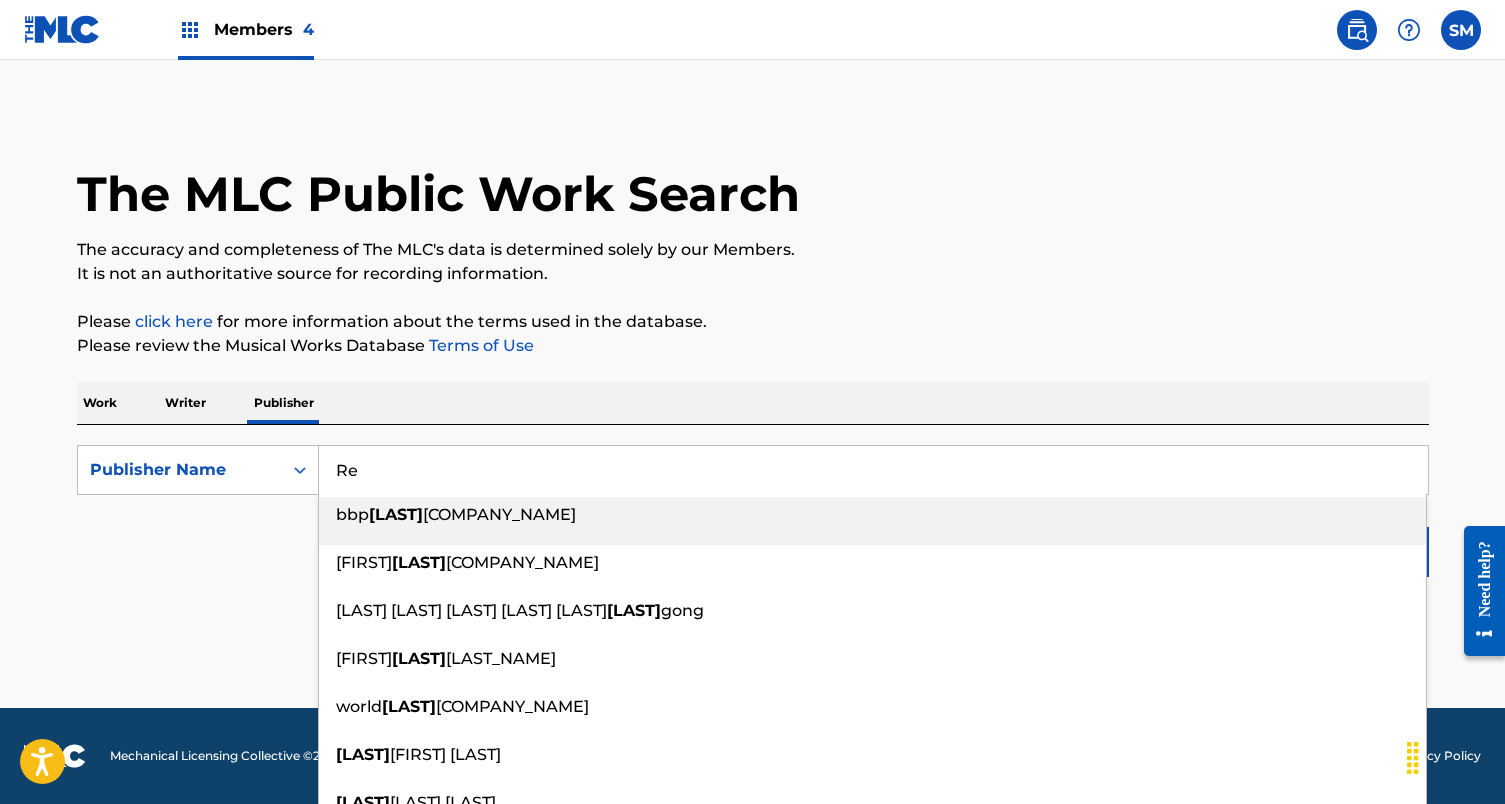 type on "R" 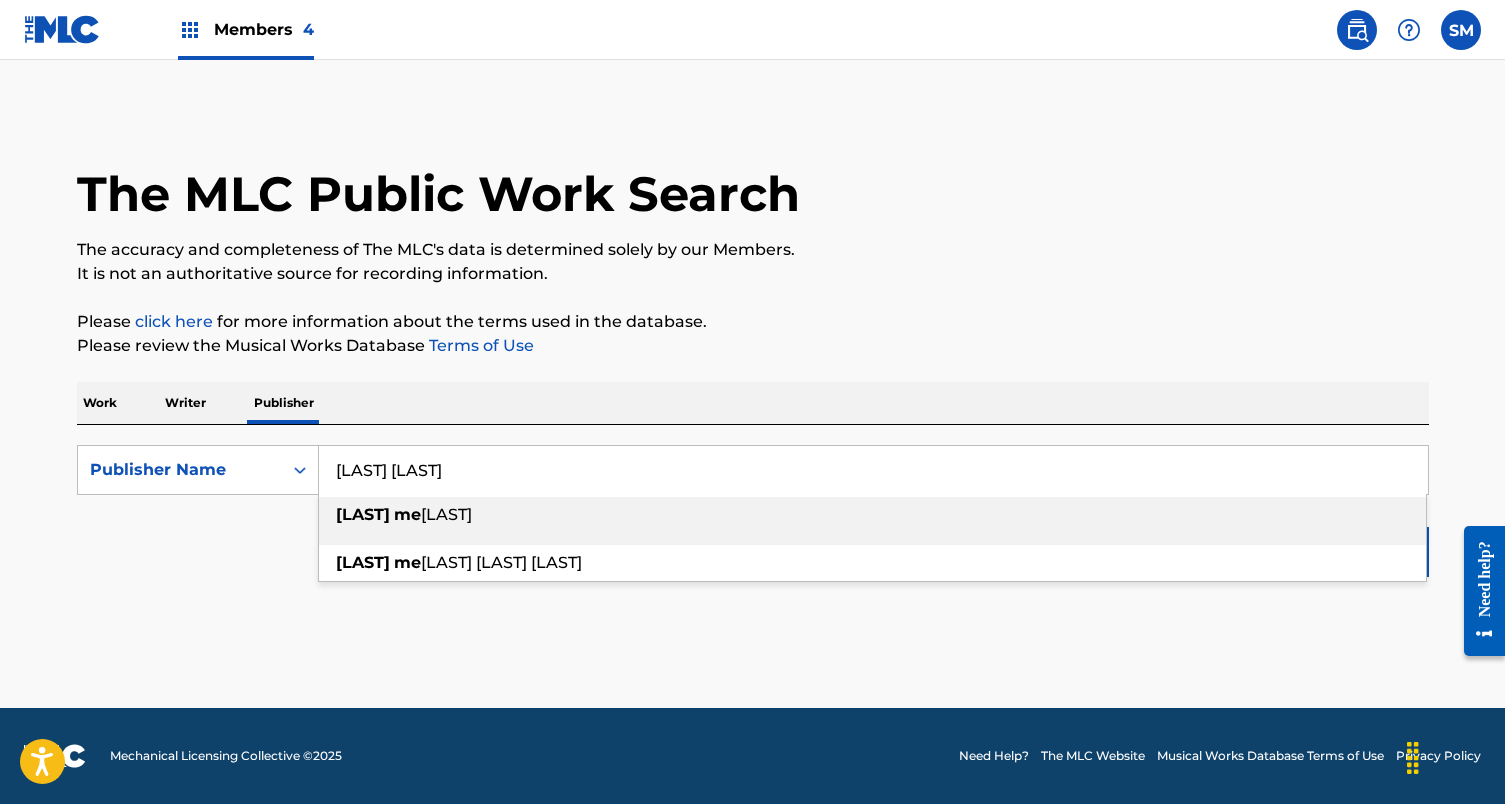 click on "me" at bounding box center (407, 514) 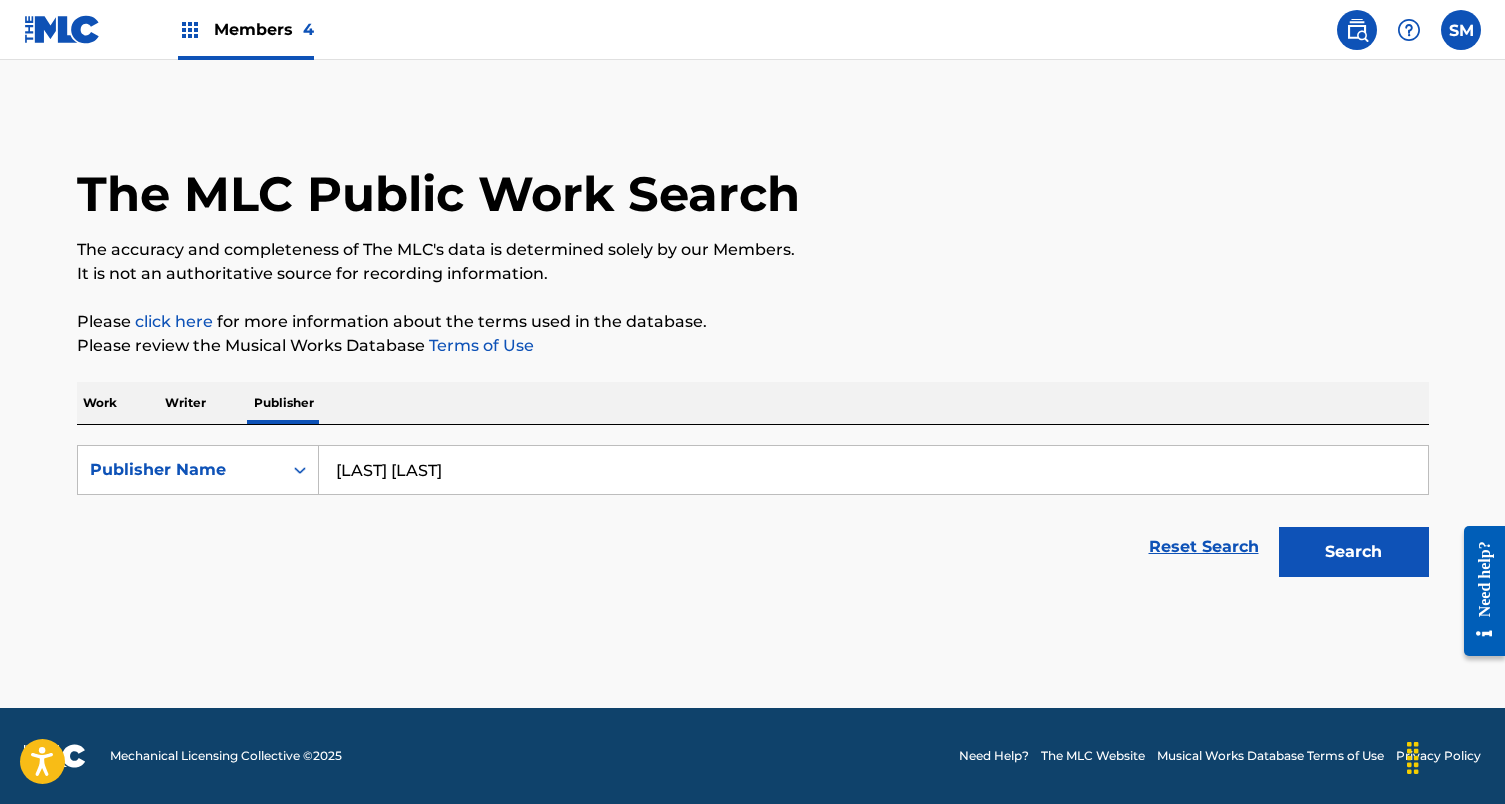 click on "Search" at bounding box center (1354, 552) 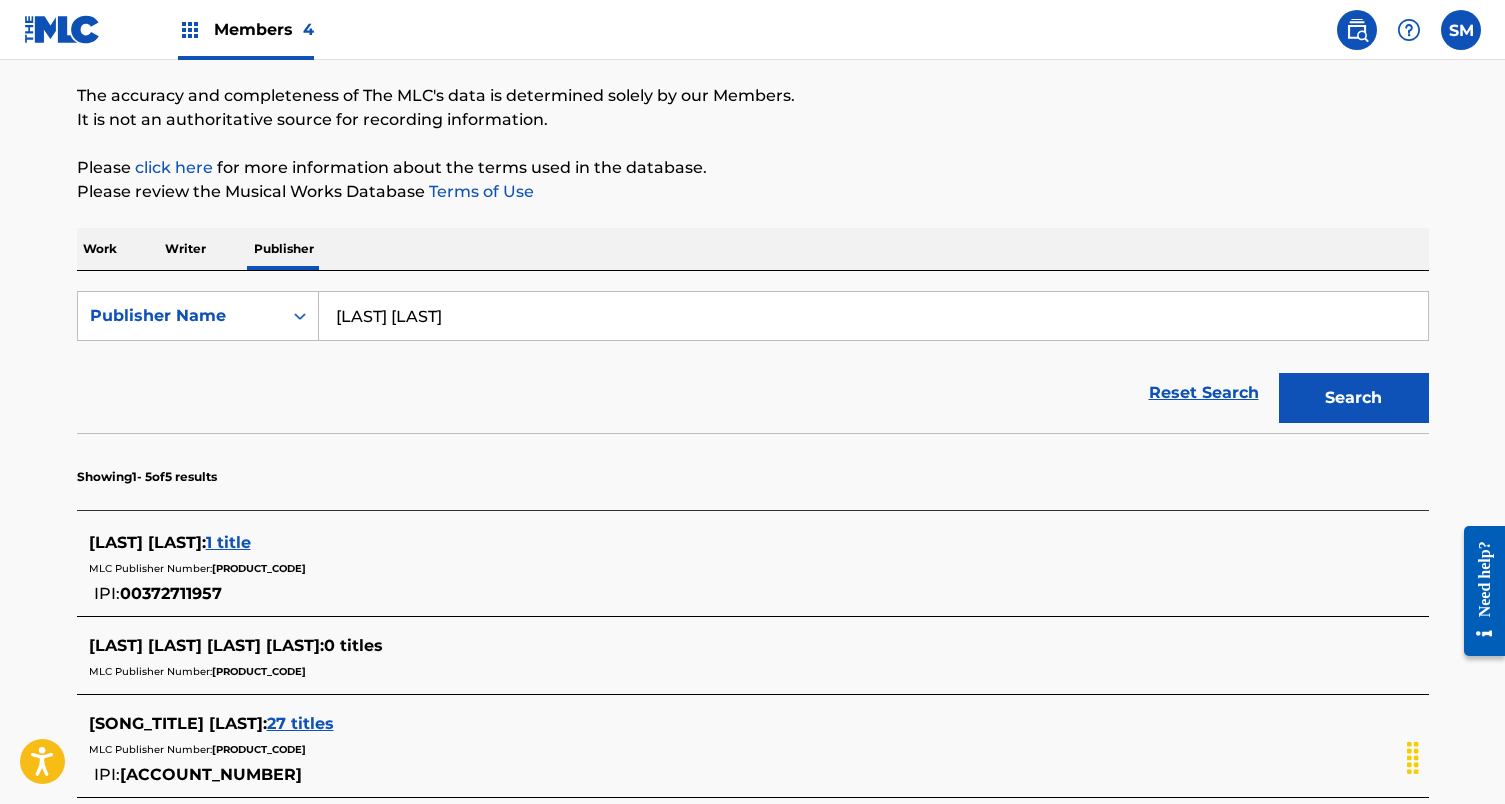 scroll, scrollTop: 155, scrollLeft: 0, axis: vertical 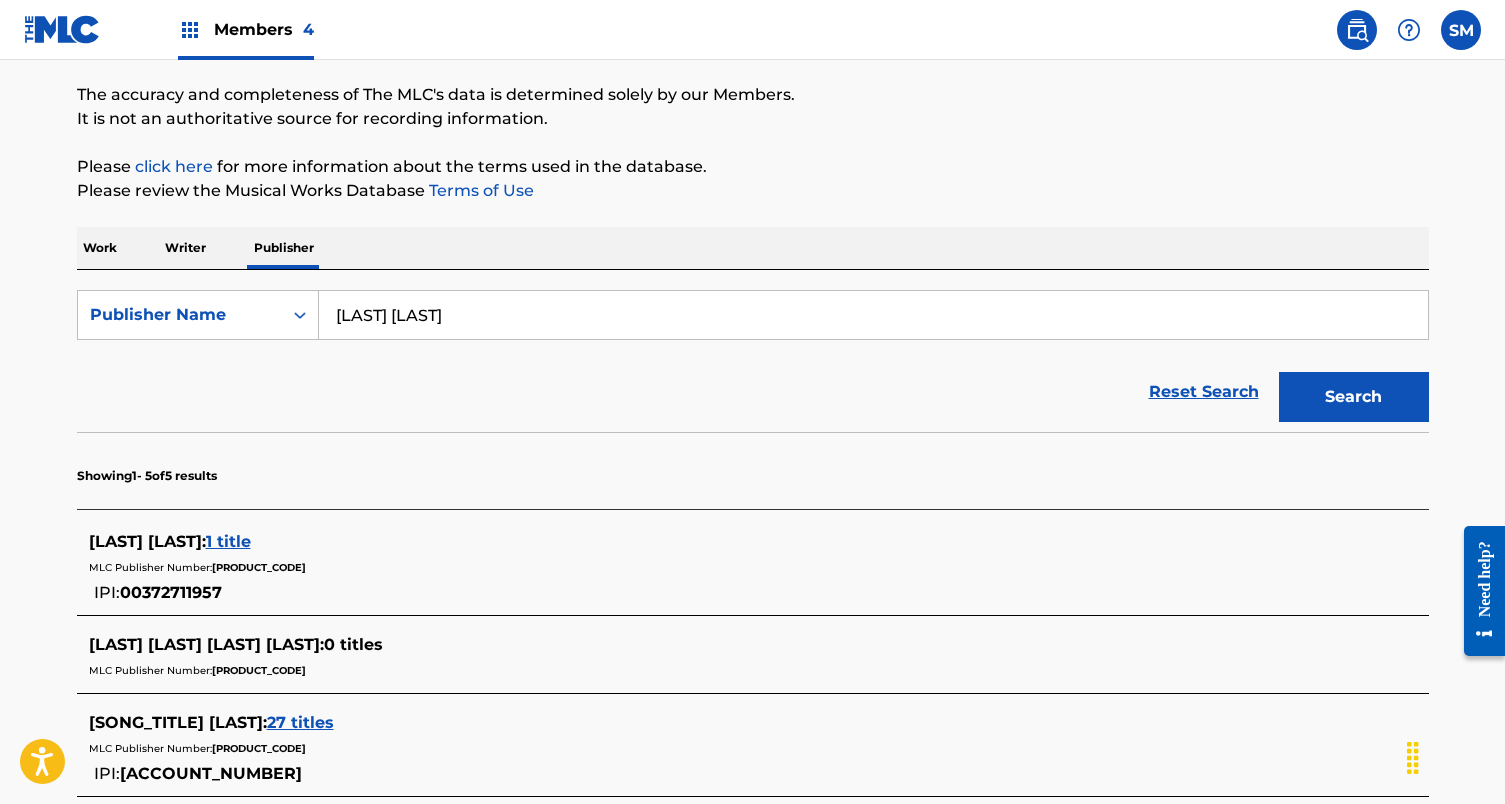 click on "1 title" at bounding box center [228, 541] 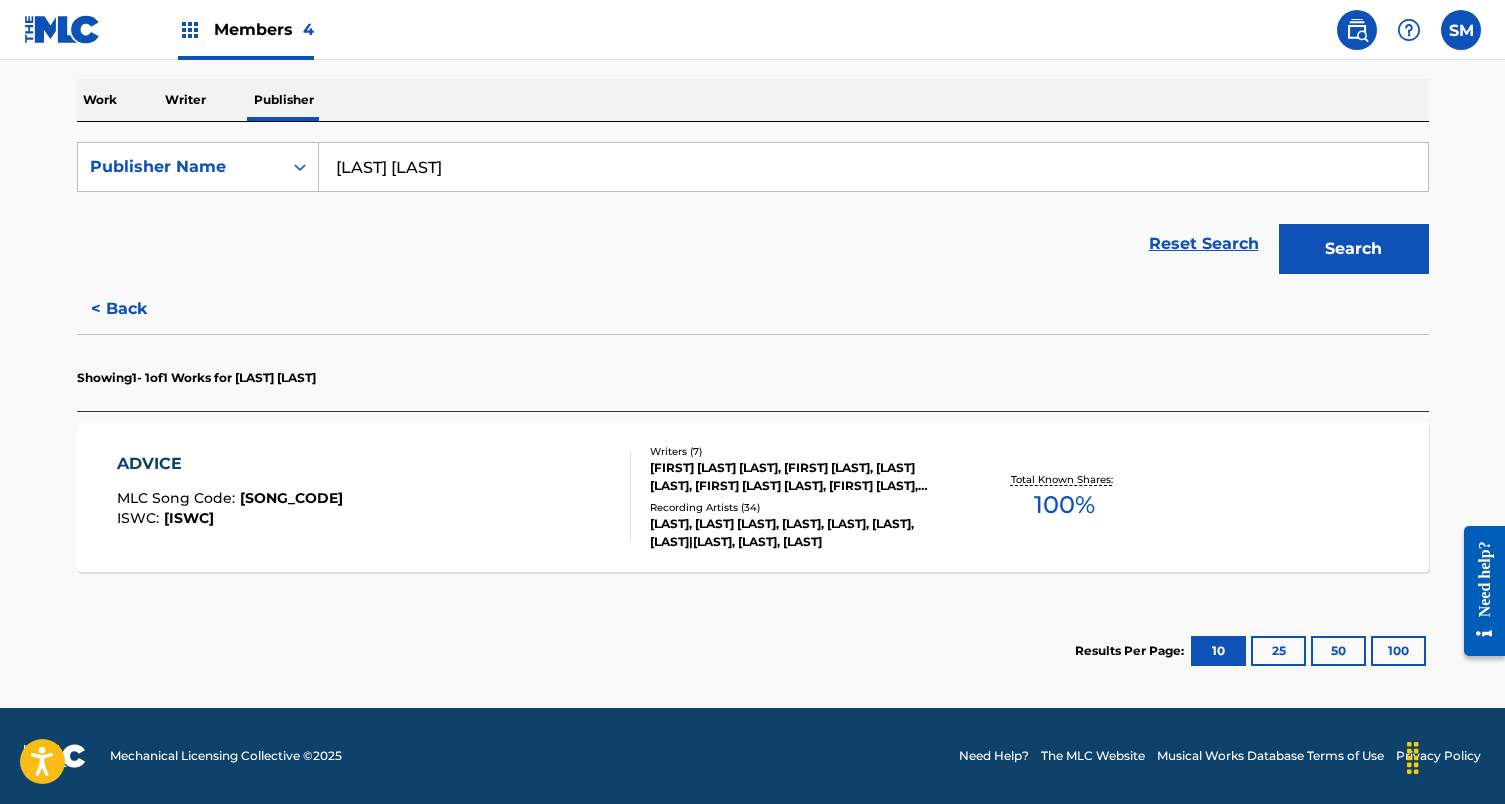 scroll, scrollTop: 303, scrollLeft: 0, axis: vertical 